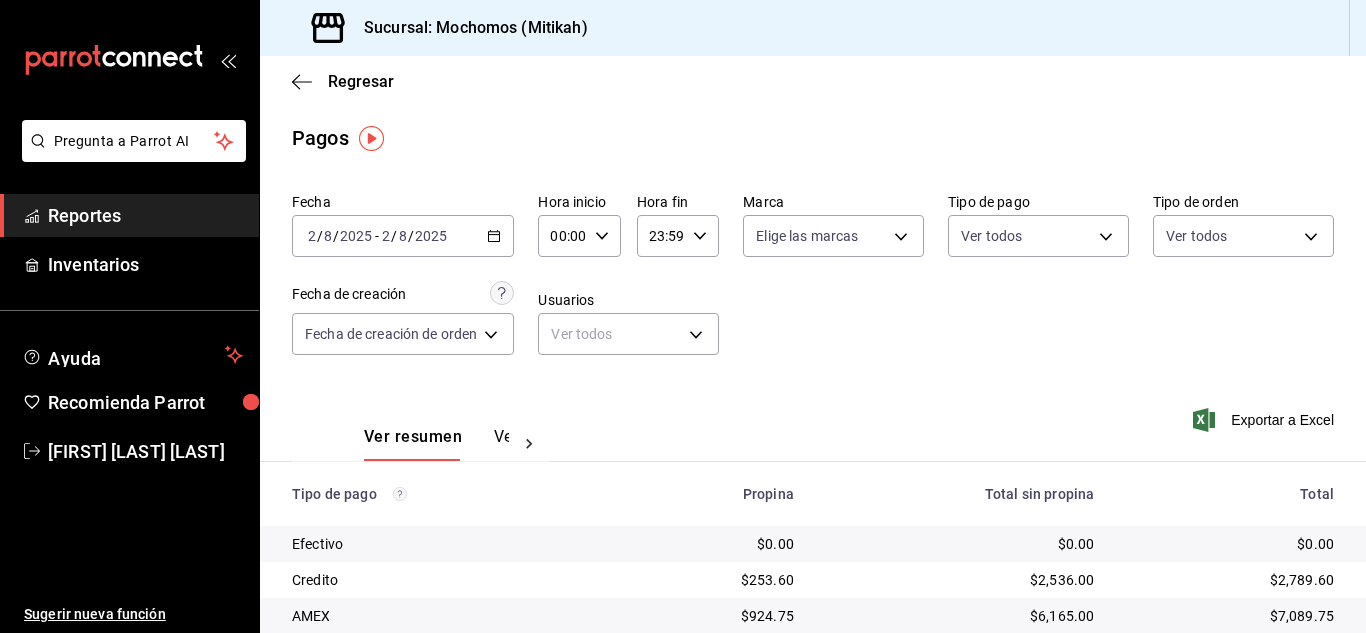 scroll, scrollTop: 0, scrollLeft: 0, axis: both 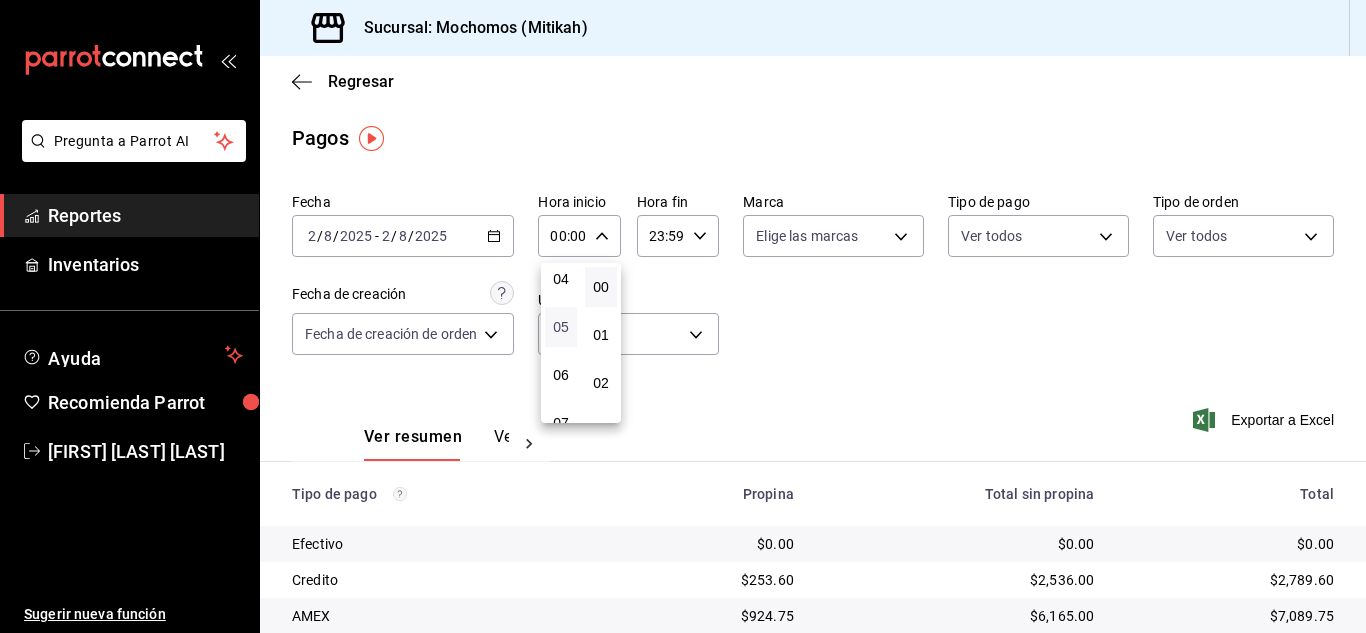 click on "05" at bounding box center (561, 327) 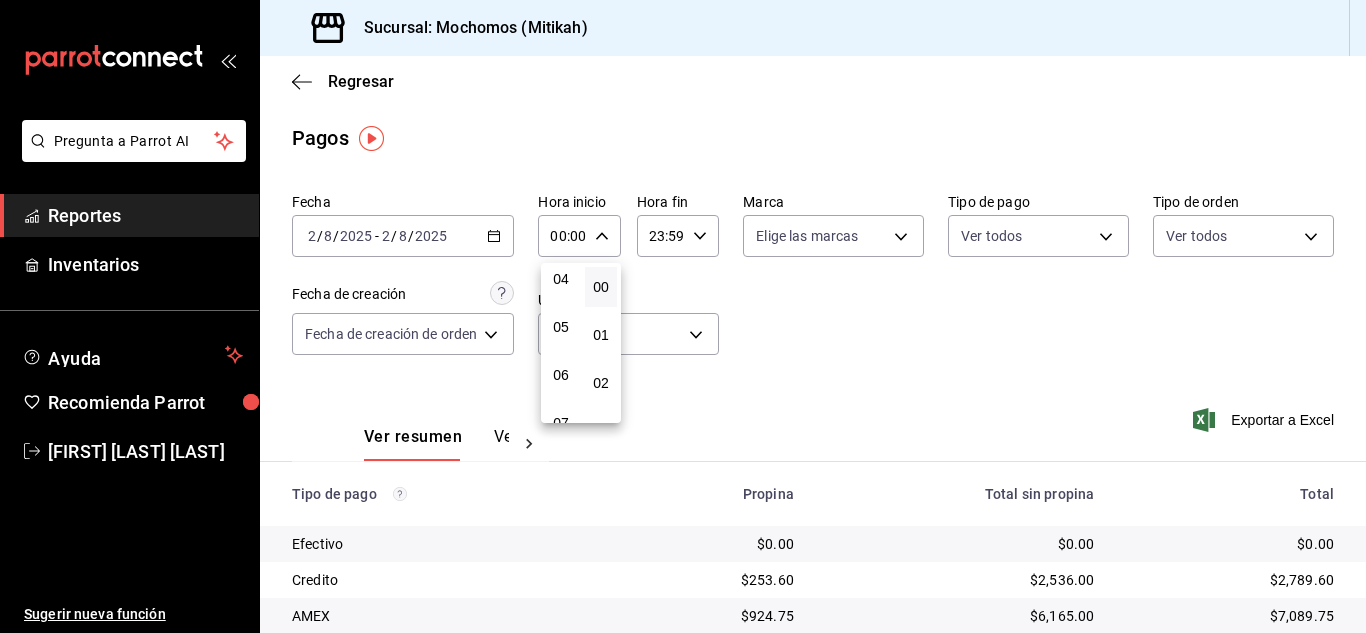 type on "05:00" 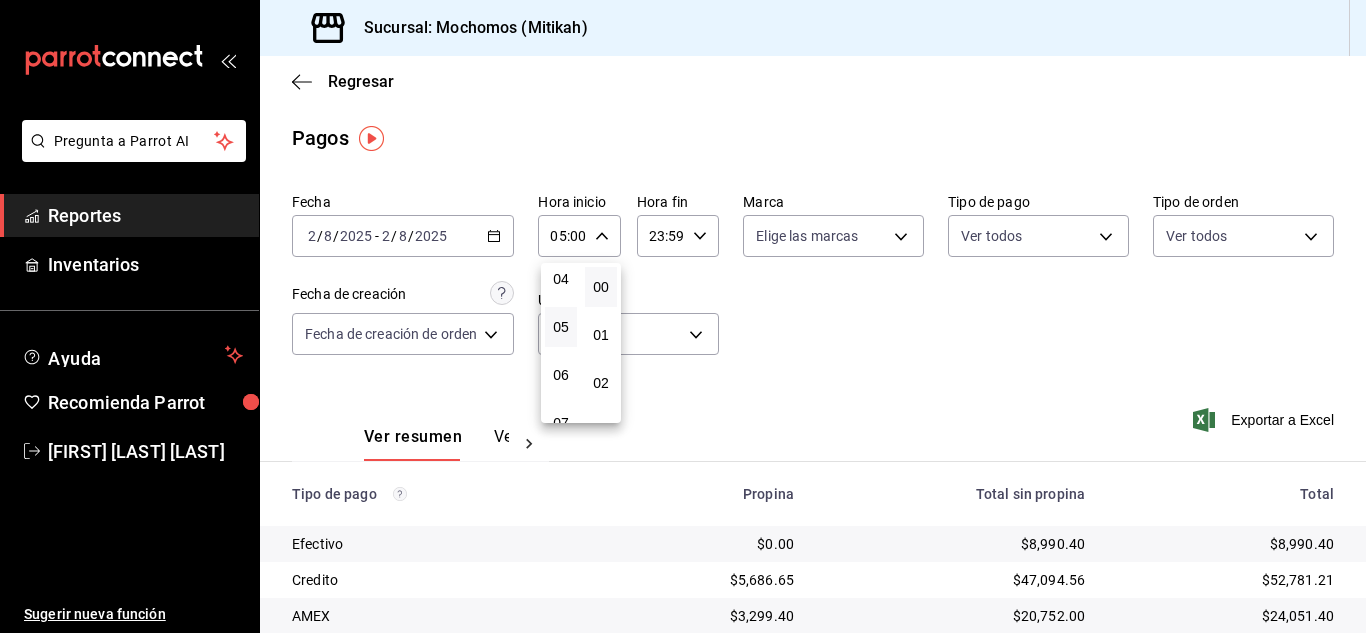 click at bounding box center [683, 316] 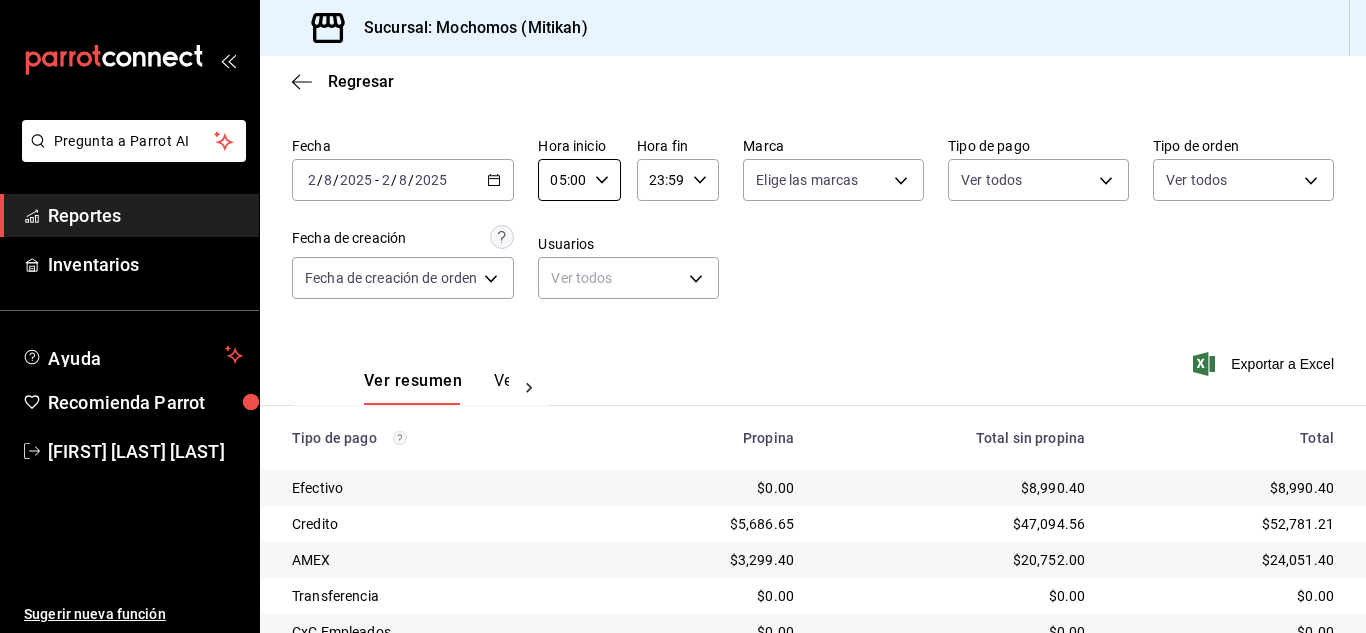 scroll, scrollTop: 100, scrollLeft: 0, axis: vertical 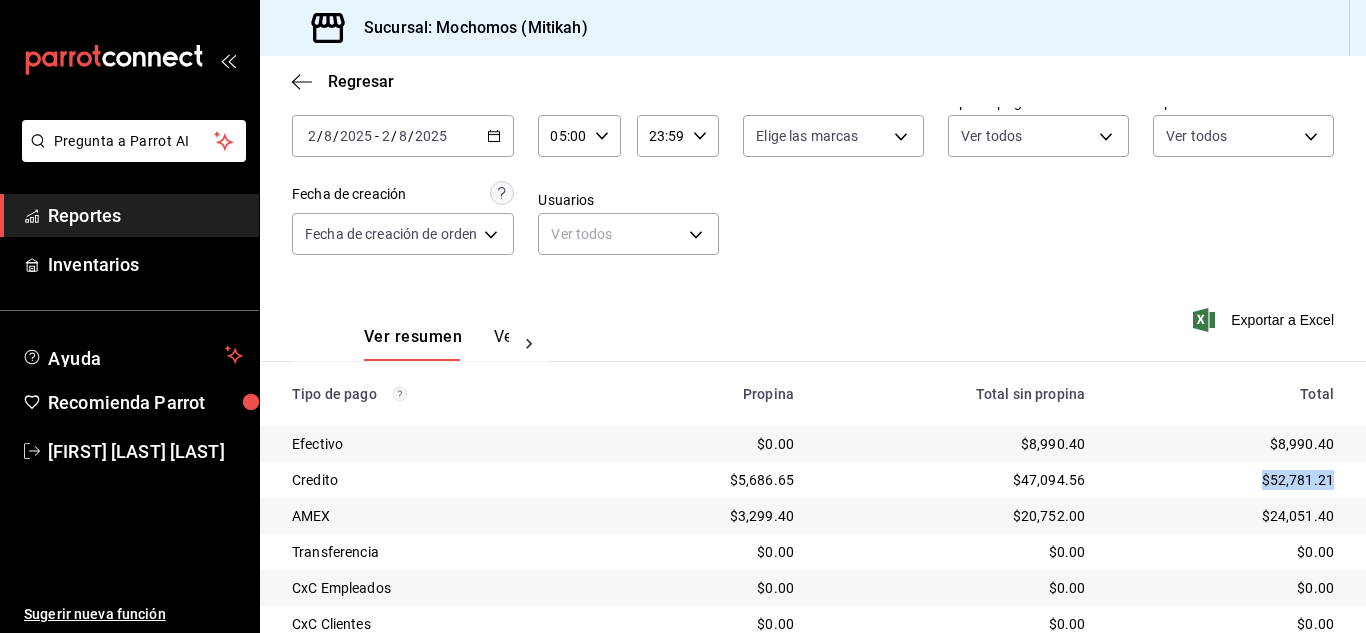 drag, startPoint x: 1241, startPoint y: 479, endPoint x: 1333, endPoint y: 486, distance: 92.26592 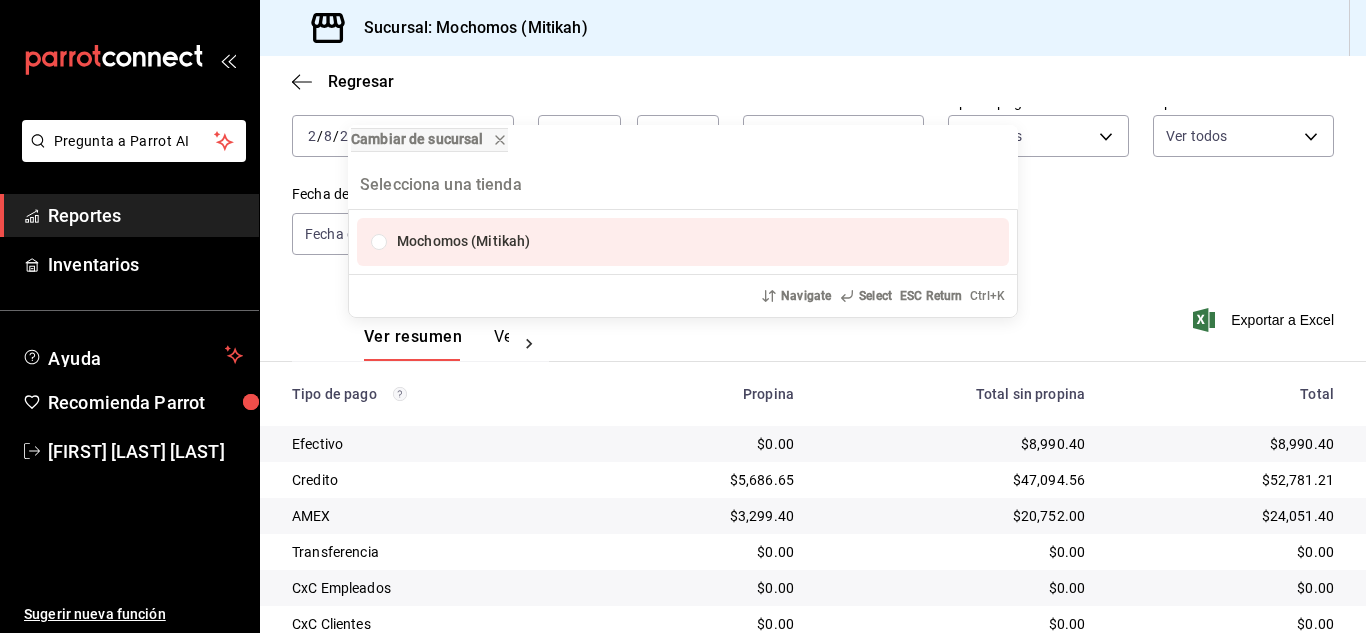 click on "Cambiar de sucursal Mochomos (Mitikah) Navigate Select ESC Return Ctrl+ K" at bounding box center (683, 316) 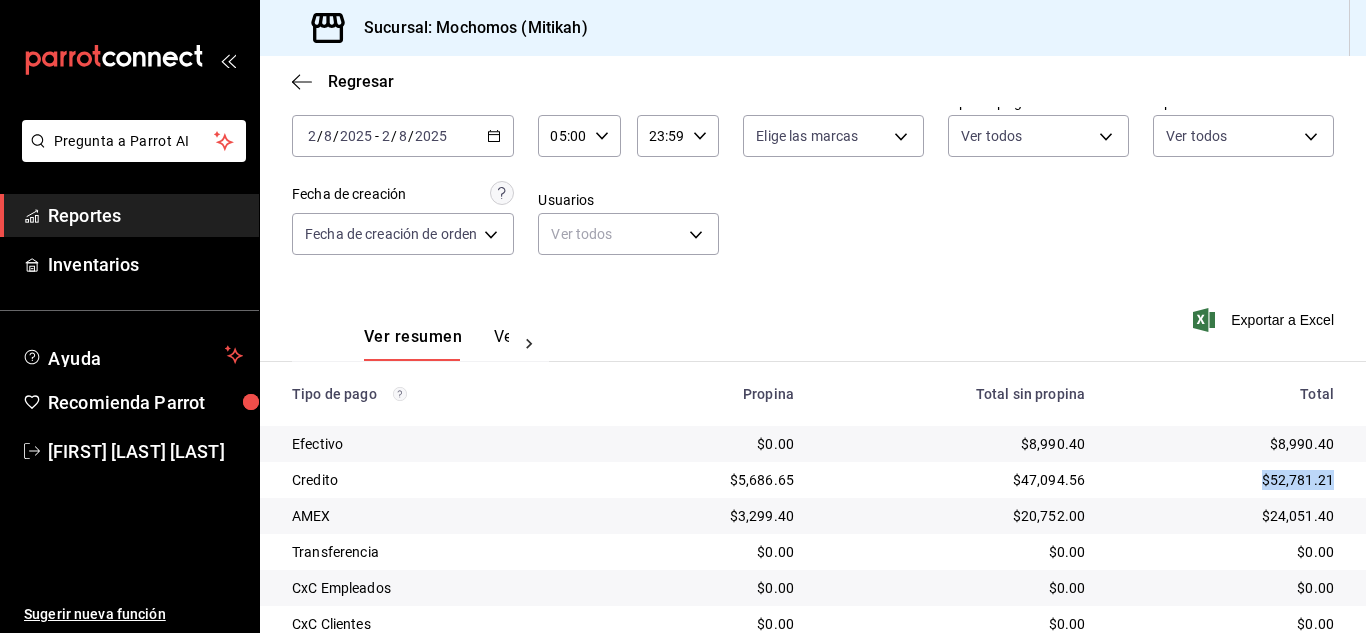 drag, startPoint x: 1327, startPoint y: 485, endPoint x: 1241, endPoint y: 487, distance: 86.023254 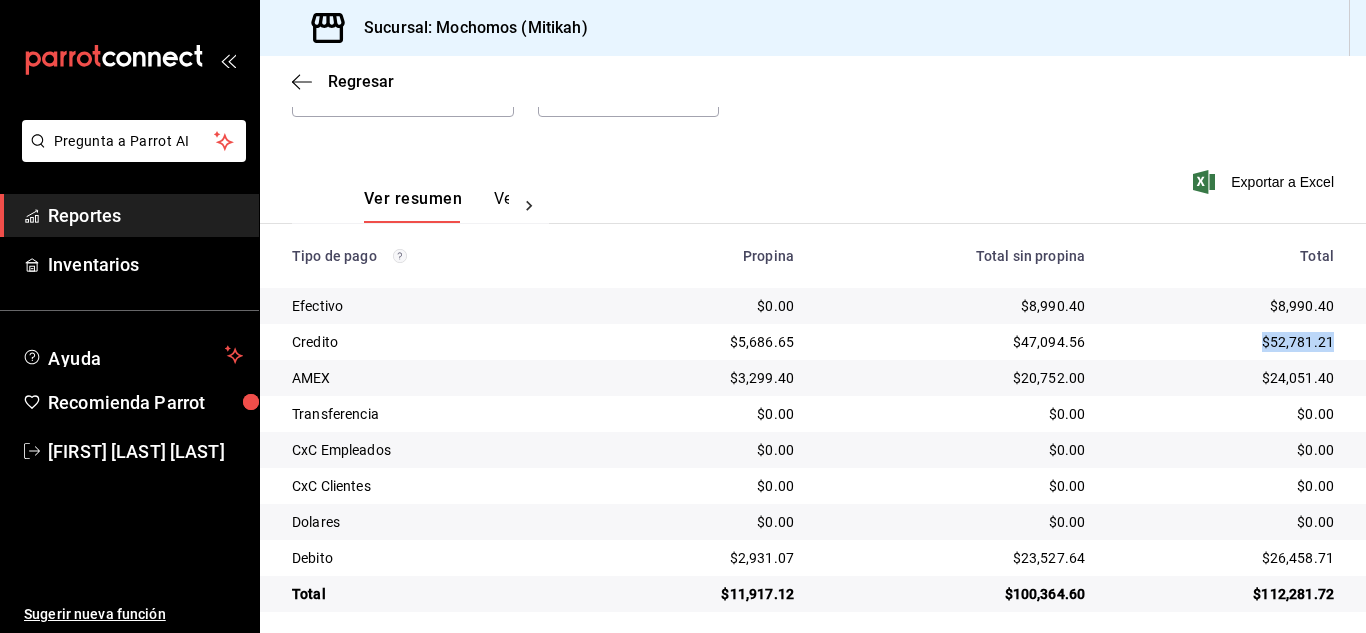 scroll, scrollTop: 250, scrollLeft: 0, axis: vertical 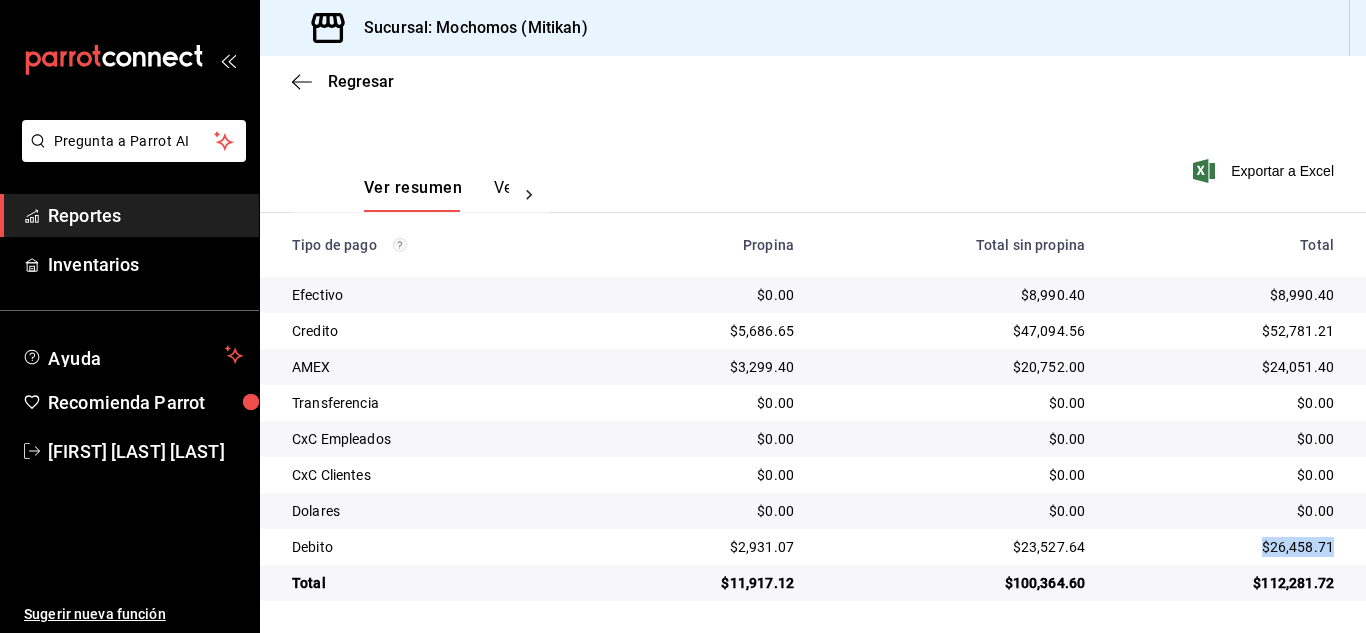 drag, startPoint x: 1251, startPoint y: 539, endPoint x: 1325, endPoint y: 556, distance: 75.9276 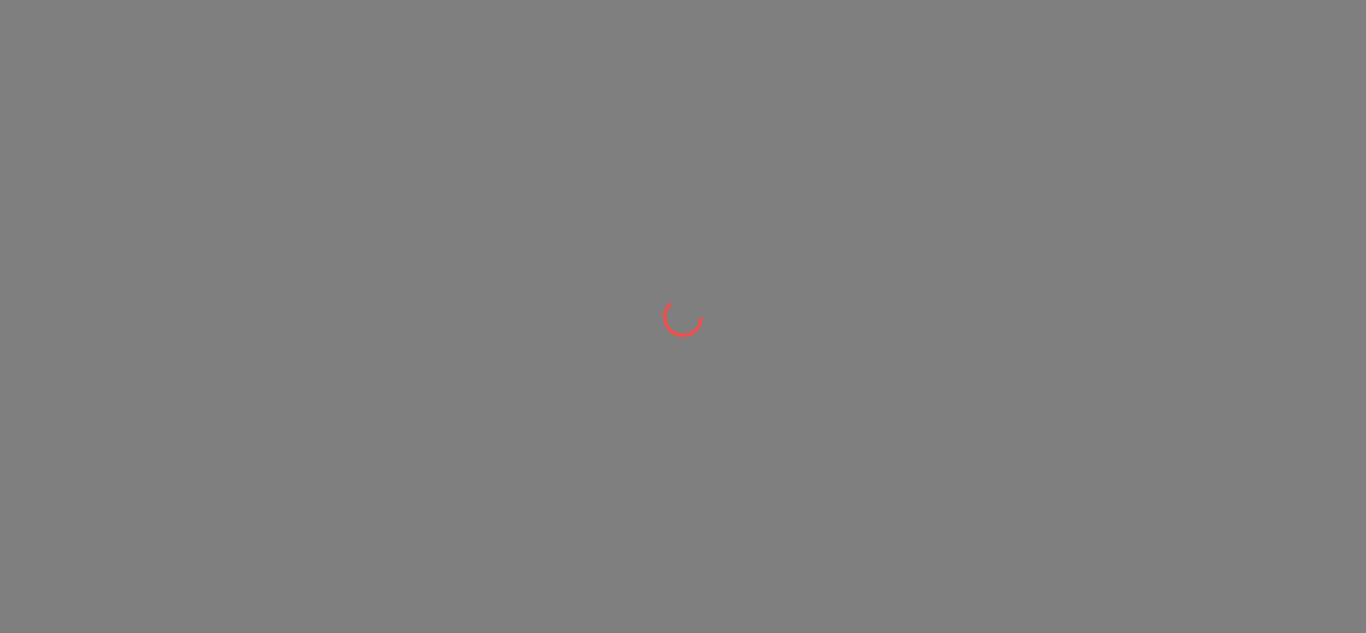 scroll, scrollTop: 0, scrollLeft: 0, axis: both 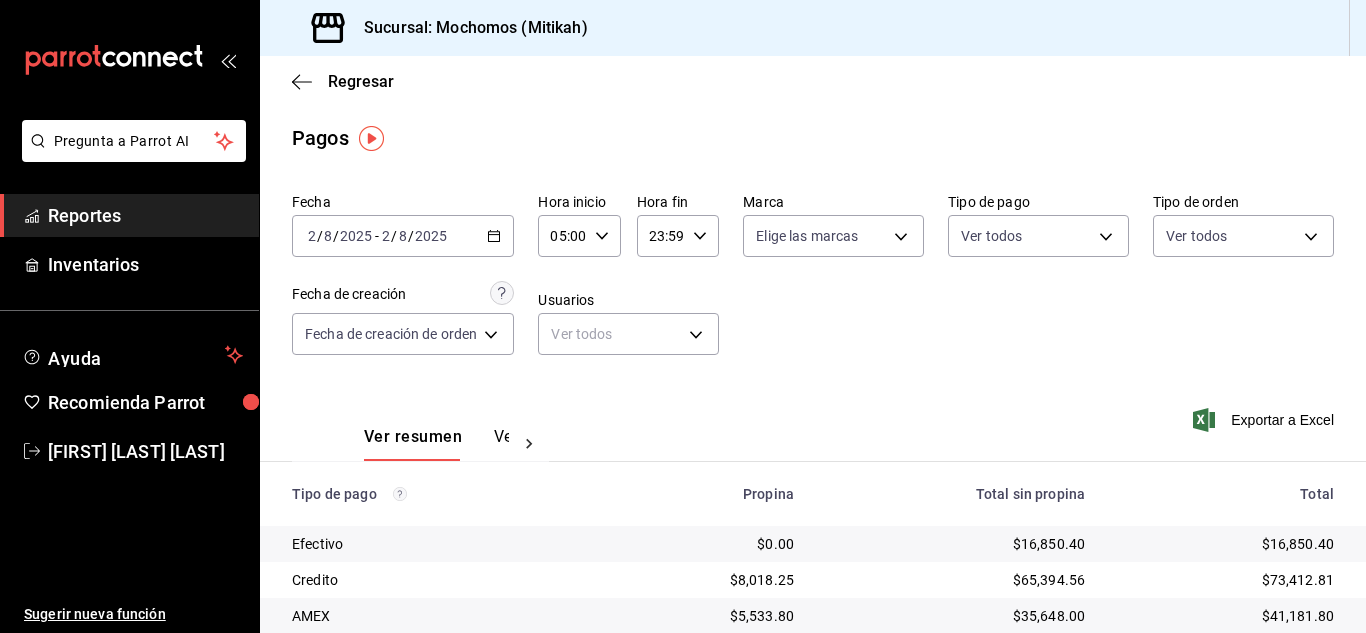 click on "Fecha 2025-08-02 2 / 8 / 2025 - 2025-08-02 2 / 8 / 2025 Hora inicio 05:00 Hora inicio Hora fin 23:59 Hora fin Marca Elige las marcas Tipo de pago Ver todos Tipo de orden Ver todos Fecha de creación   Fecha de creación de orden ORDER Usuarios Ver todos null" at bounding box center [813, 282] 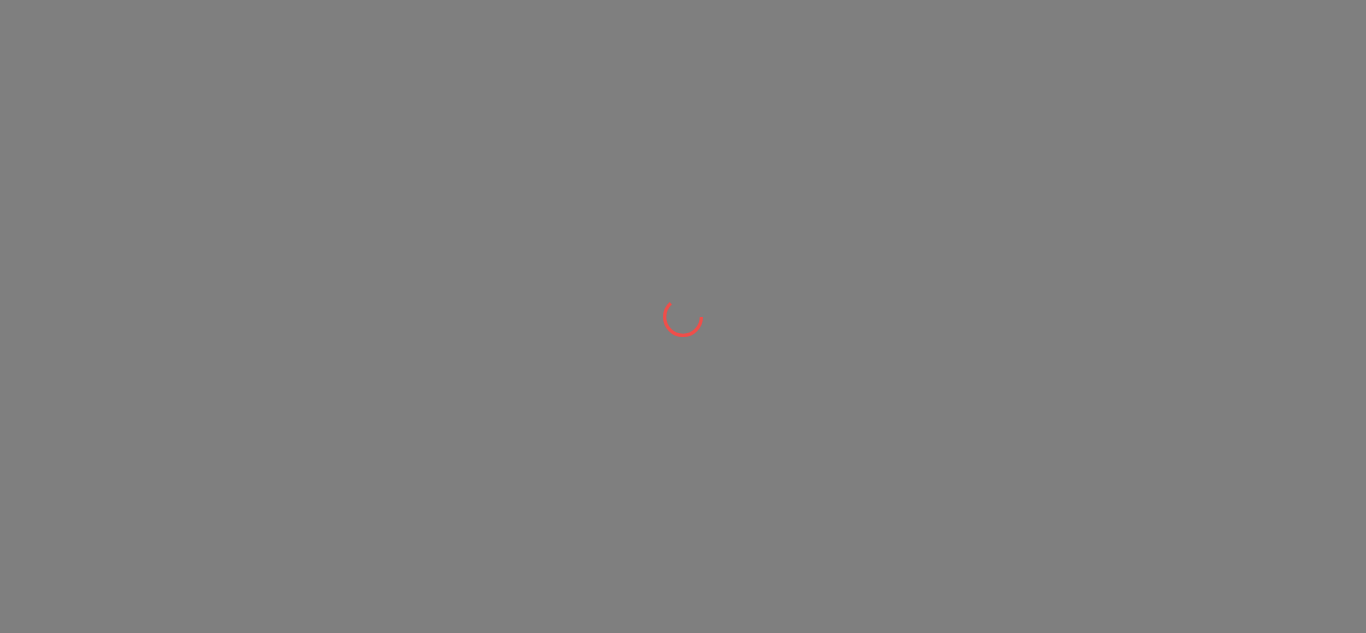 scroll, scrollTop: 0, scrollLeft: 0, axis: both 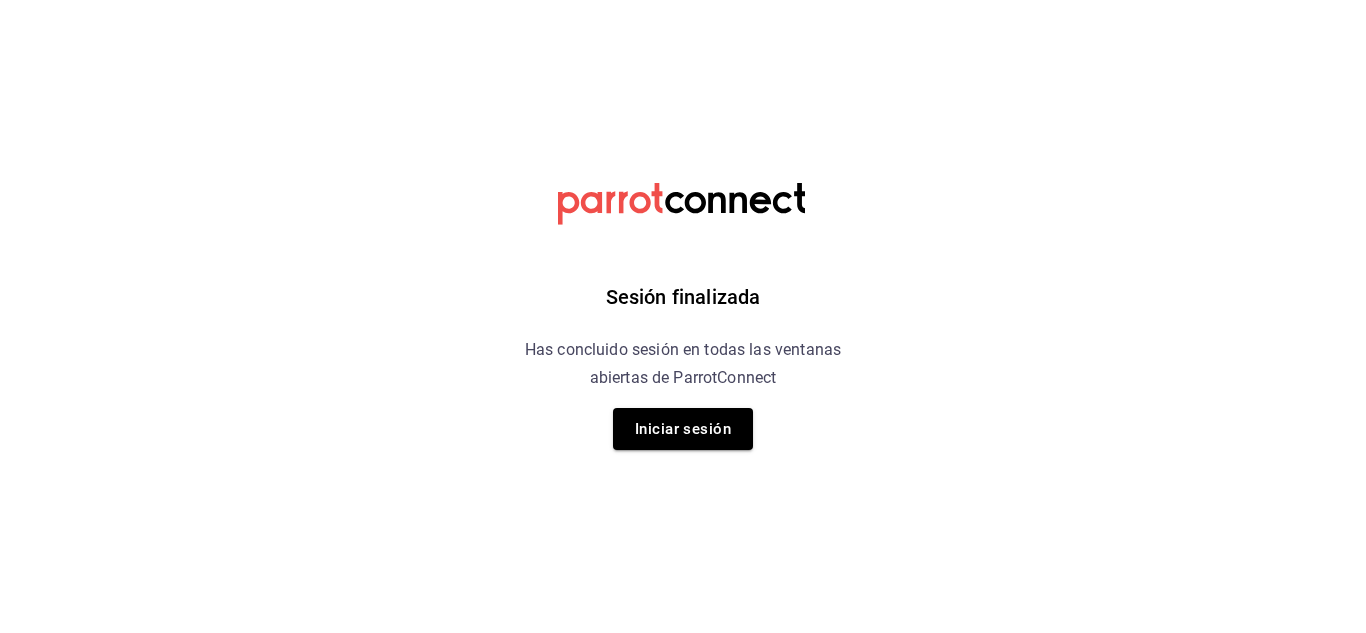 drag, startPoint x: 720, startPoint y: 408, endPoint x: 725, endPoint y: 424, distance: 16.763054 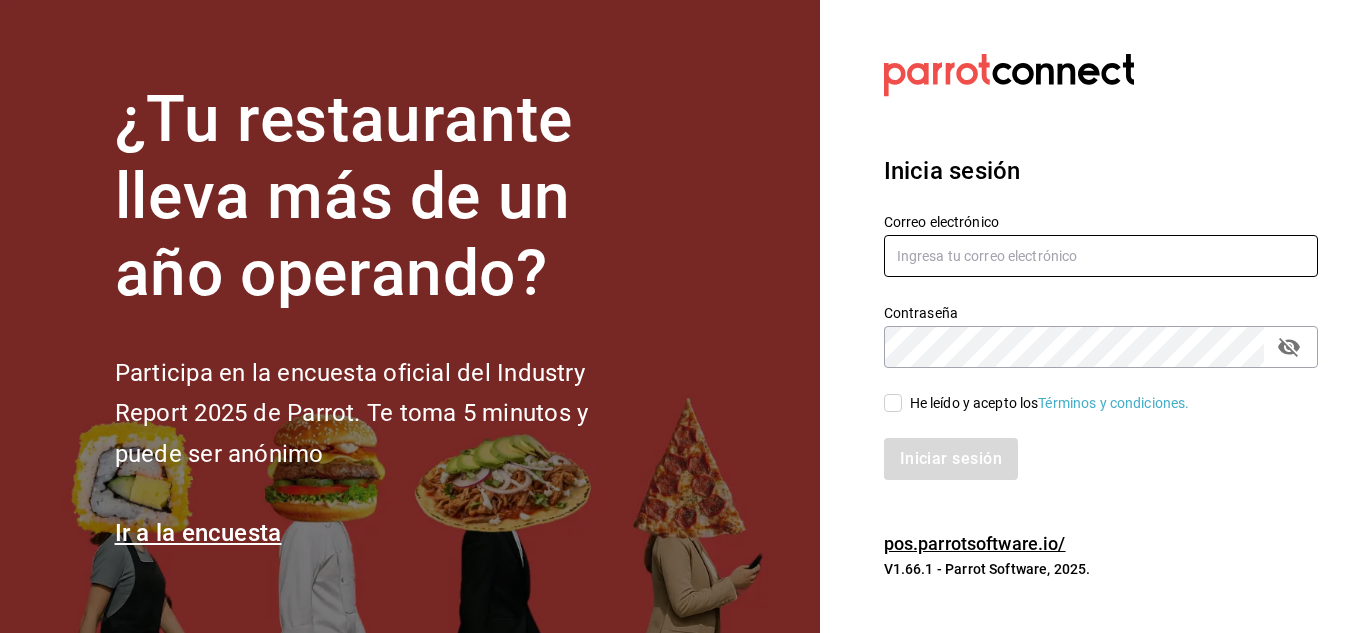 type on "[EMAIL]" 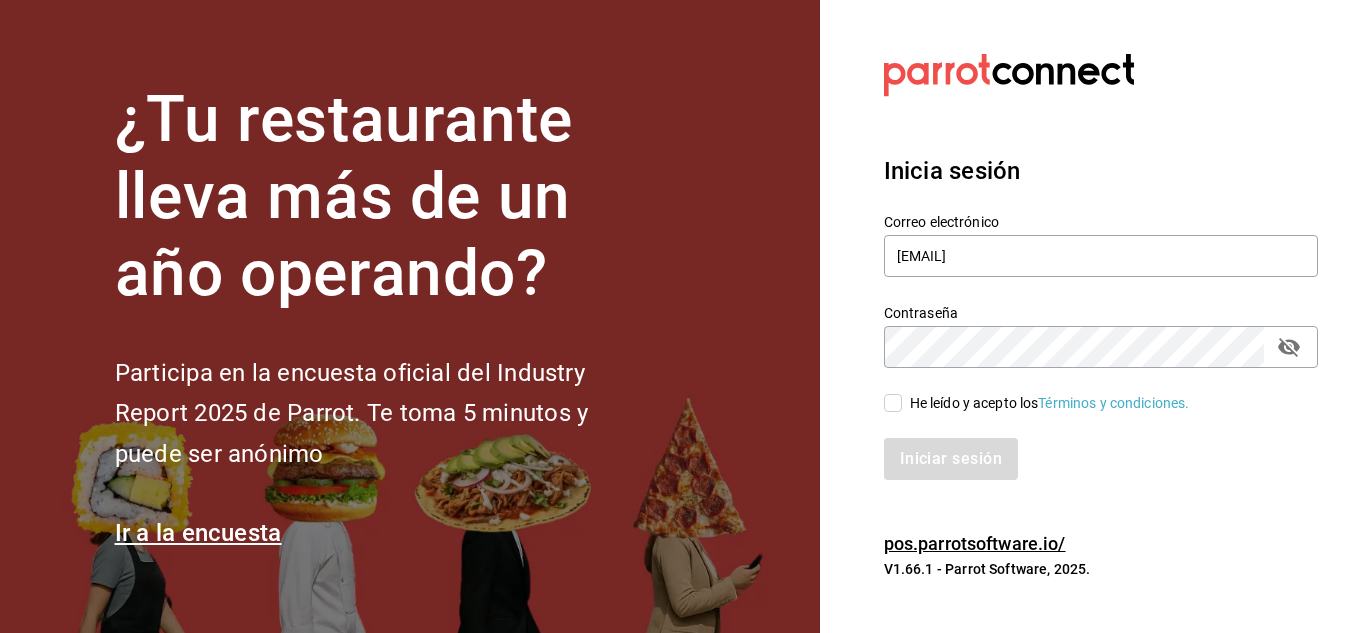 drag, startPoint x: 896, startPoint y: 400, endPoint x: 896, endPoint y: 441, distance: 41 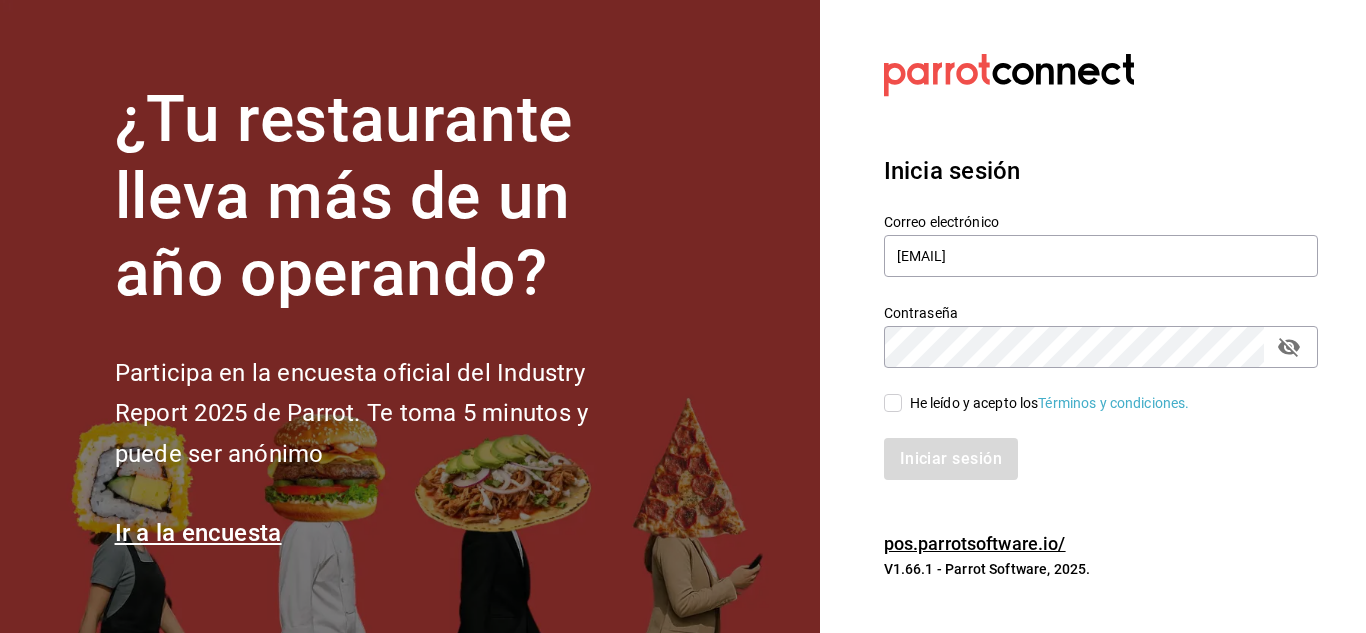 checkbox on "true" 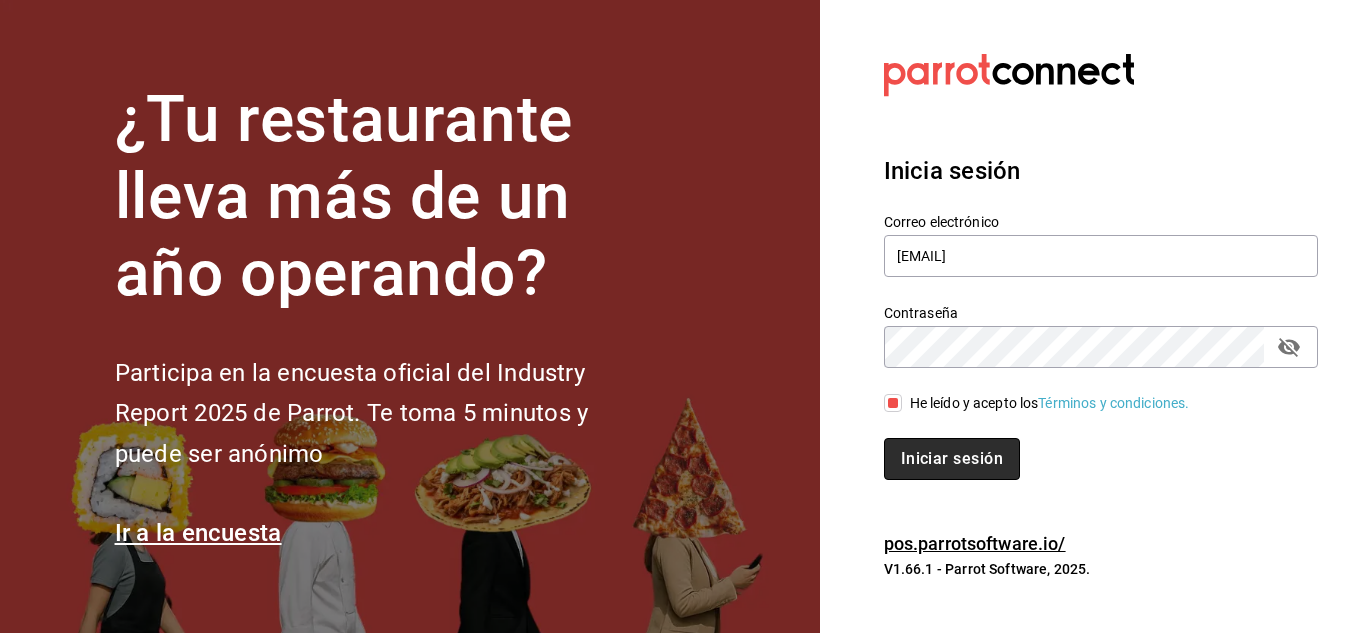 click on "Iniciar sesión" at bounding box center (952, 459) 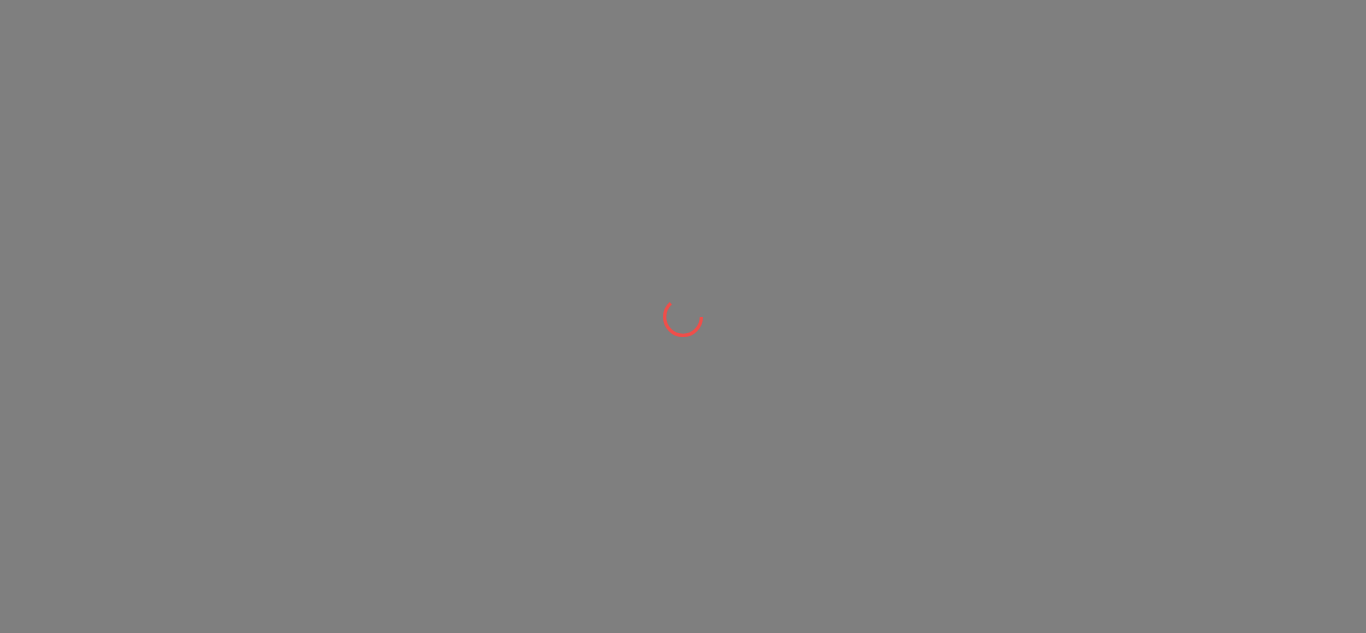 scroll, scrollTop: 0, scrollLeft: 0, axis: both 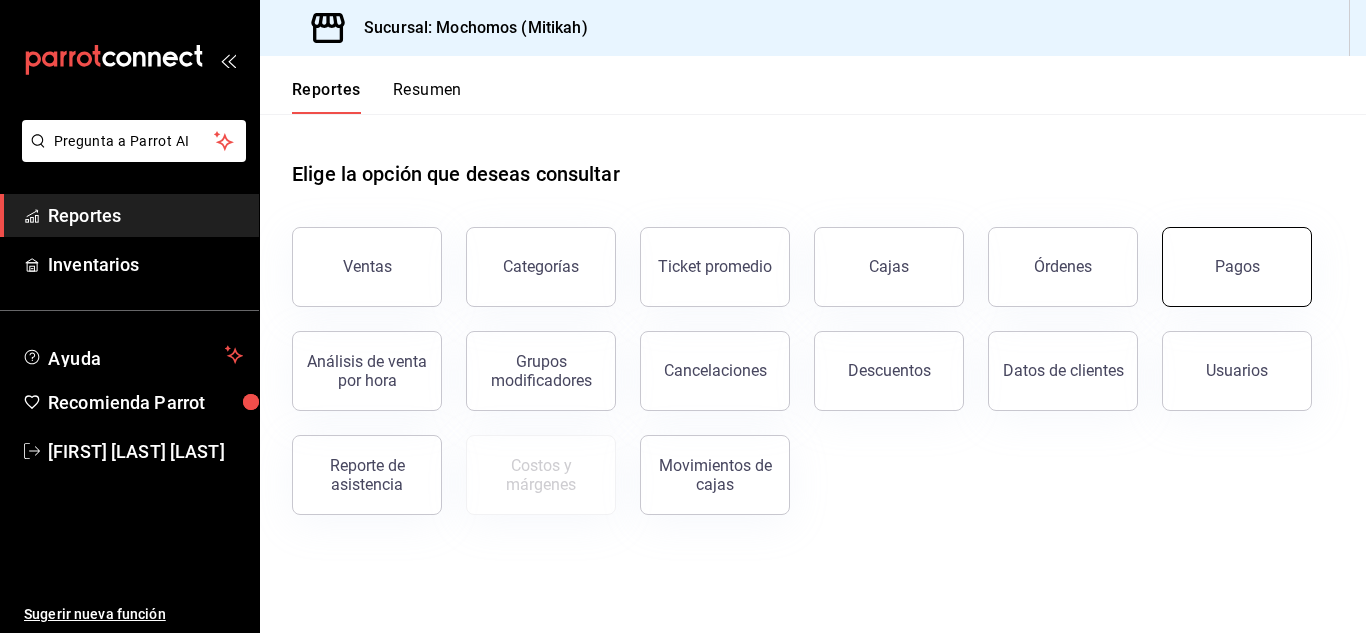 click on "Pagos" at bounding box center [1237, 267] 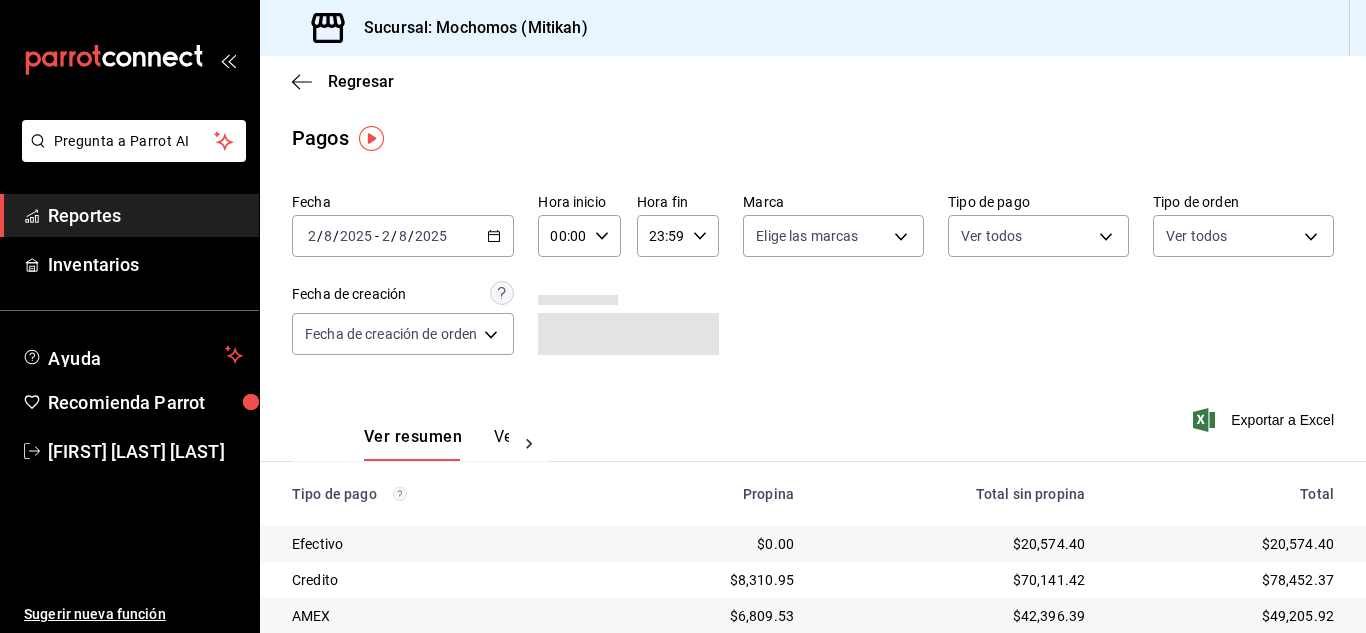 click 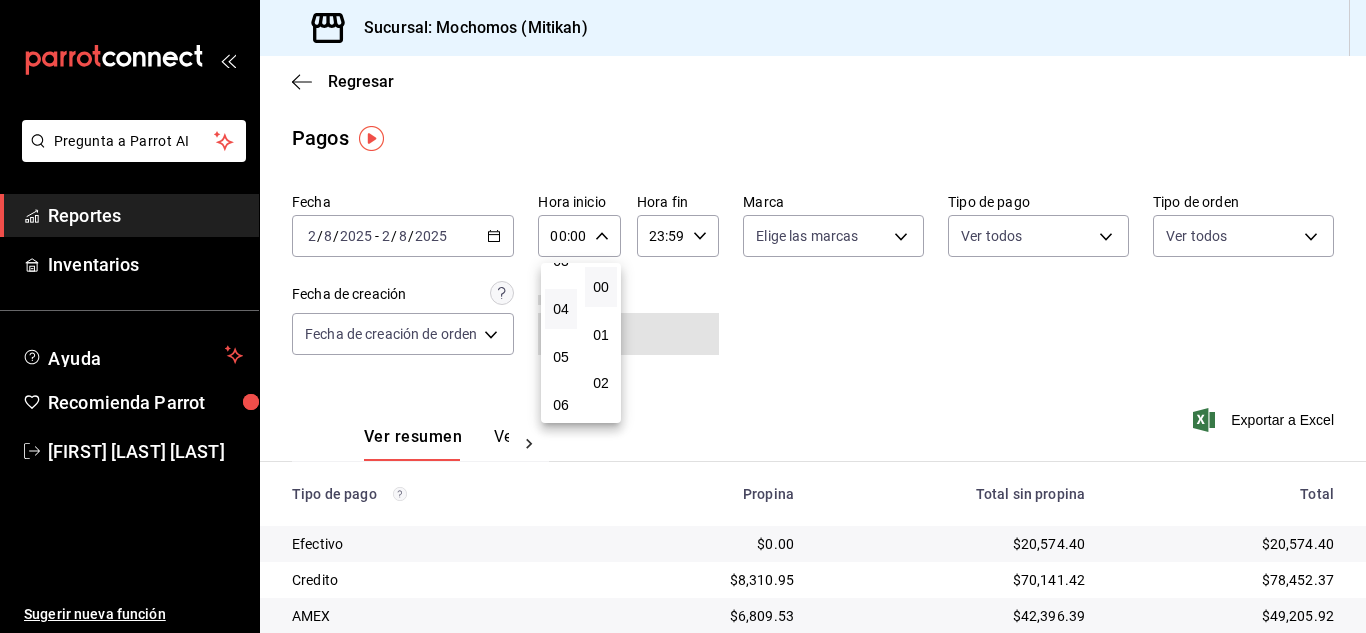scroll, scrollTop: 200, scrollLeft: 0, axis: vertical 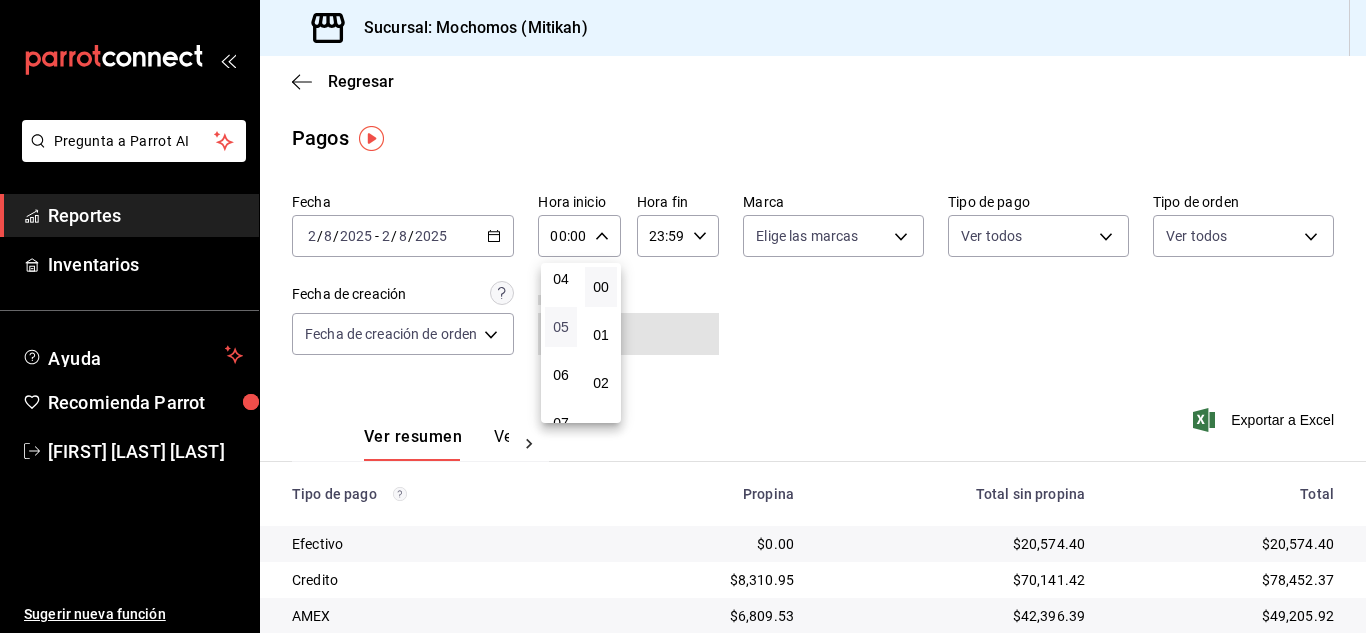 click on "05" at bounding box center [561, 327] 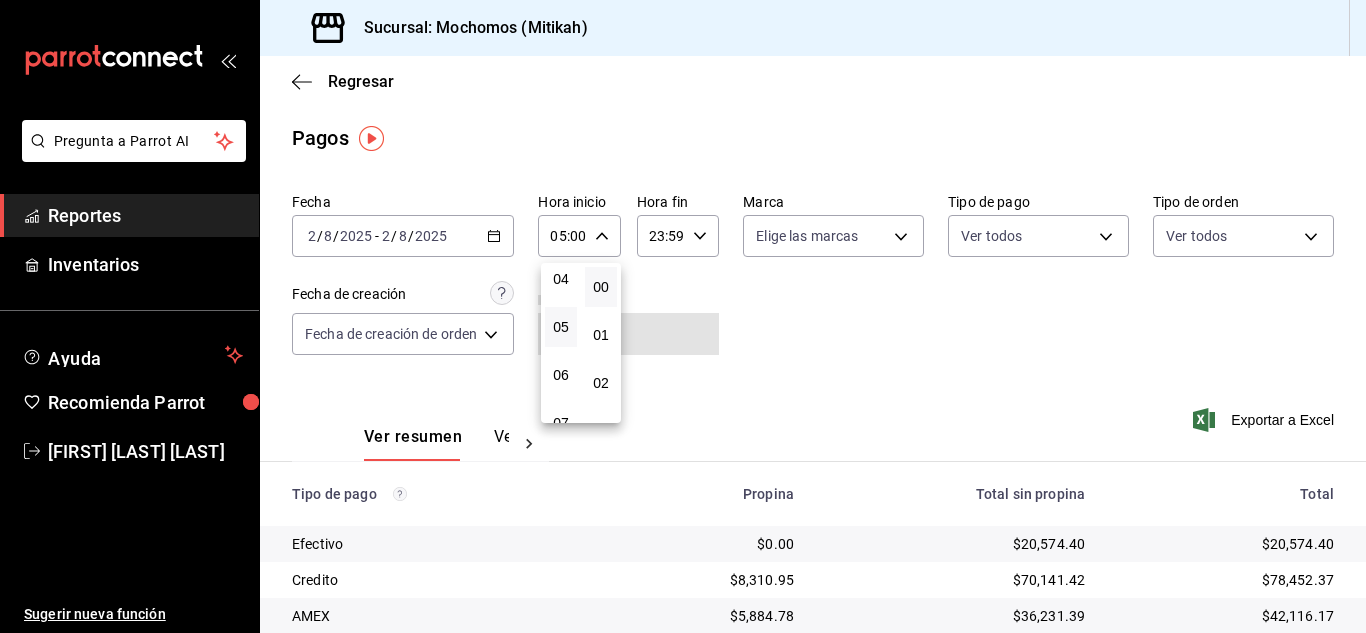 click at bounding box center (683, 316) 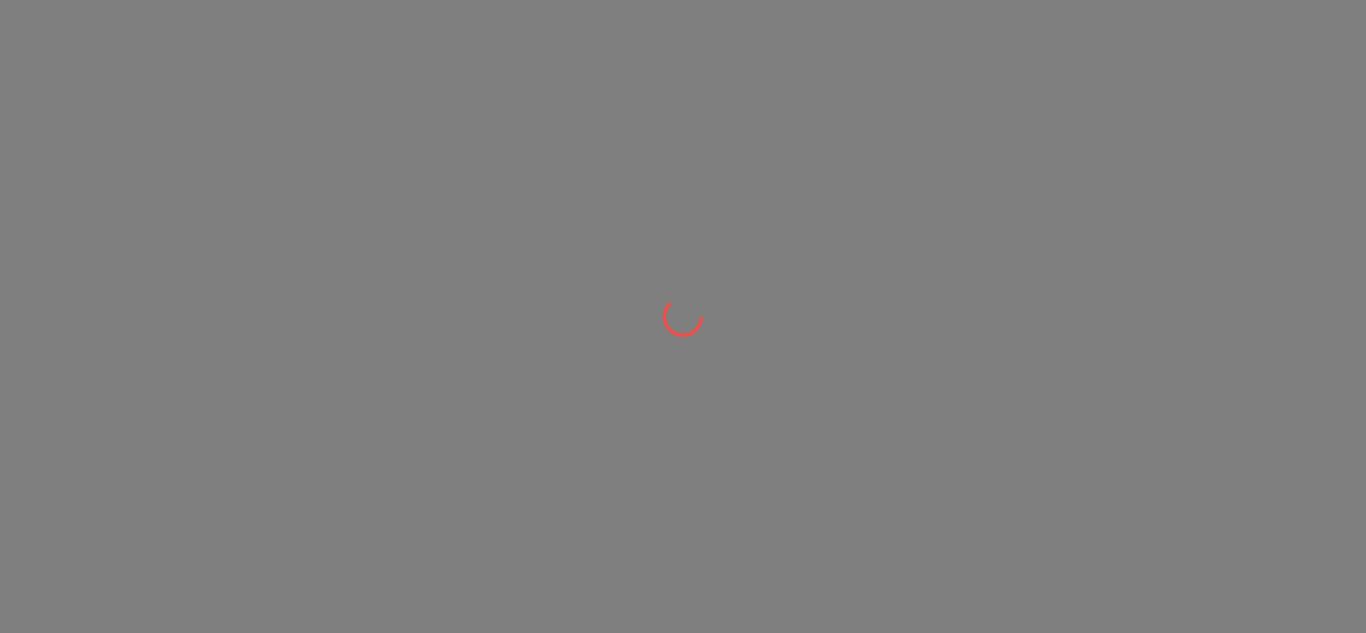 scroll, scrollTop: 0, scrollLeft: 0, axis: both 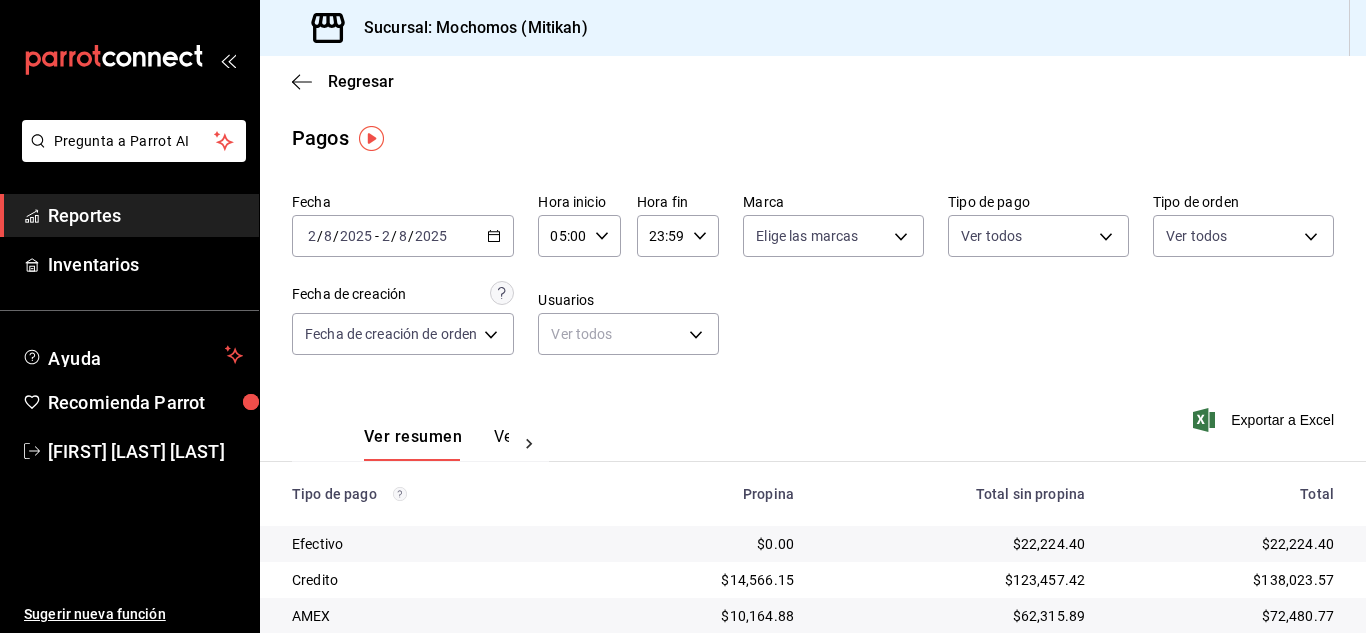 click on "Fecha [DATE] [DATE] - [DATE] [DATE] Hora inicio 05:00 Hora inicio Hora fin 23:59 Hora fin Marca Elige las marcas Tipo de pago Ver todos Tipo de orden Ver todos Fecha de creación   Fecha de creación de orden ORDER Usuarios Ver todos null" at bounding box center (813, 282) 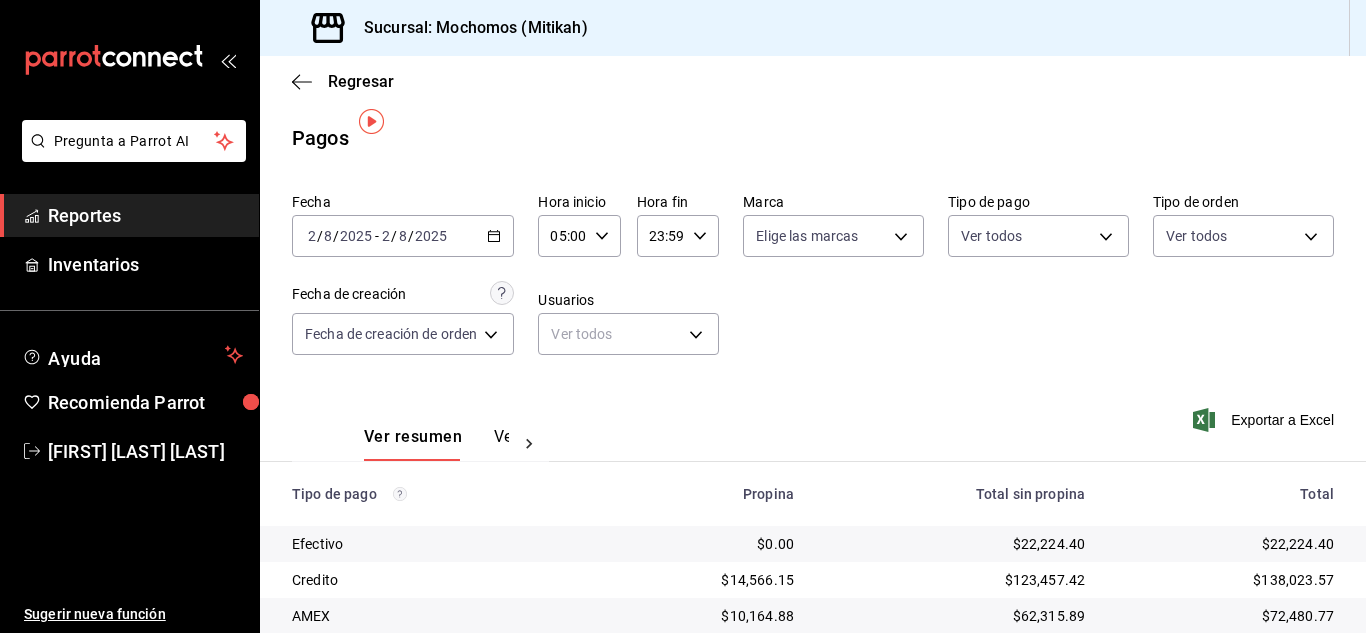 scroll, scrollTop: 250, scrollLeft: 0, axis: vertical 